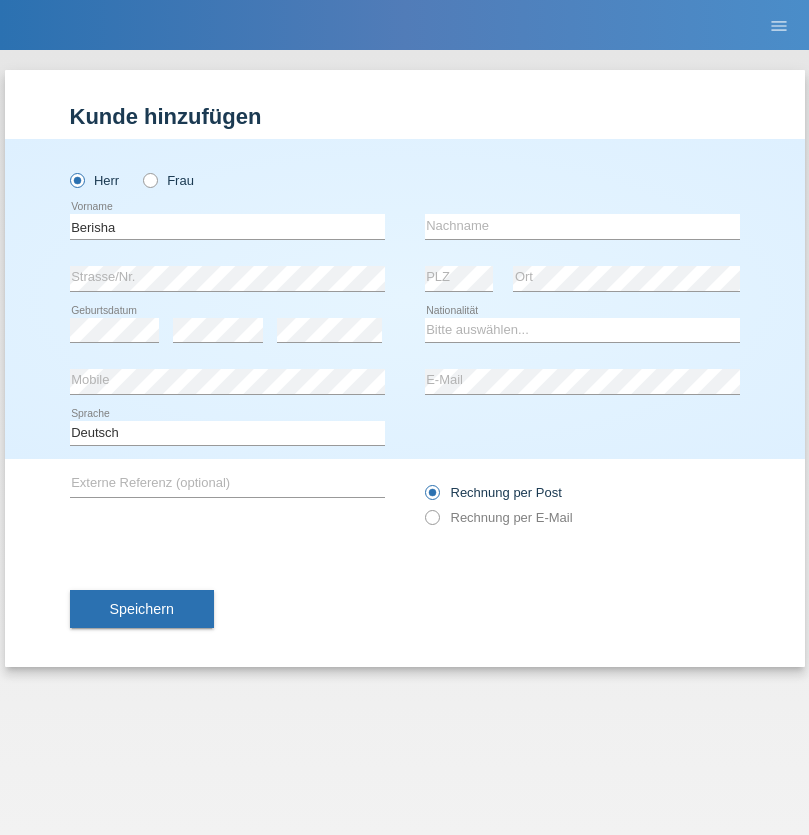scroll, scrollTop: 0, scrollLeft: 0, axis: both 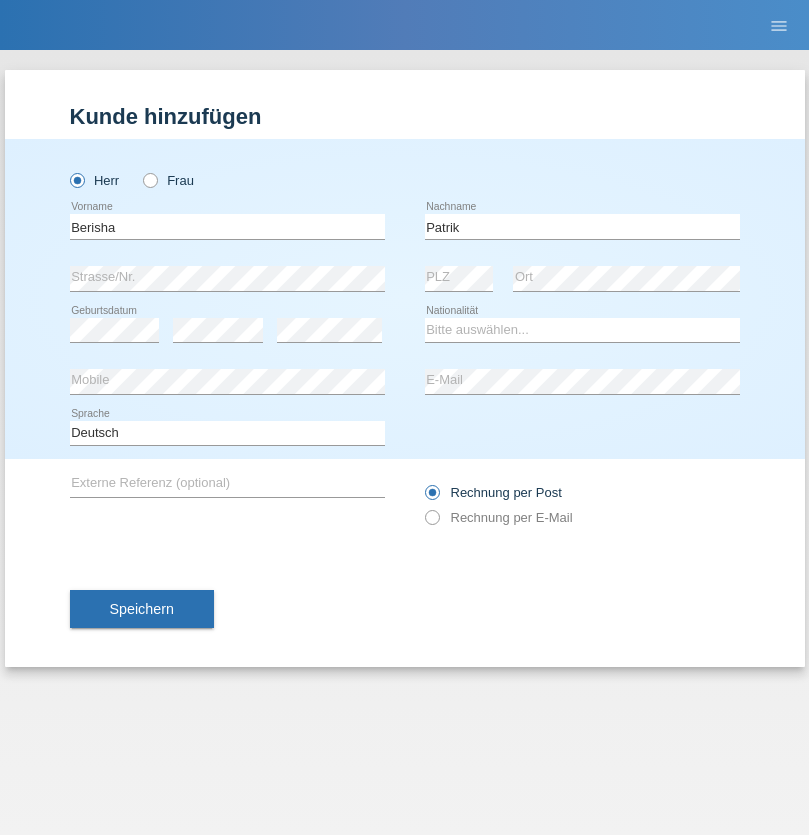 type on "Patrik" 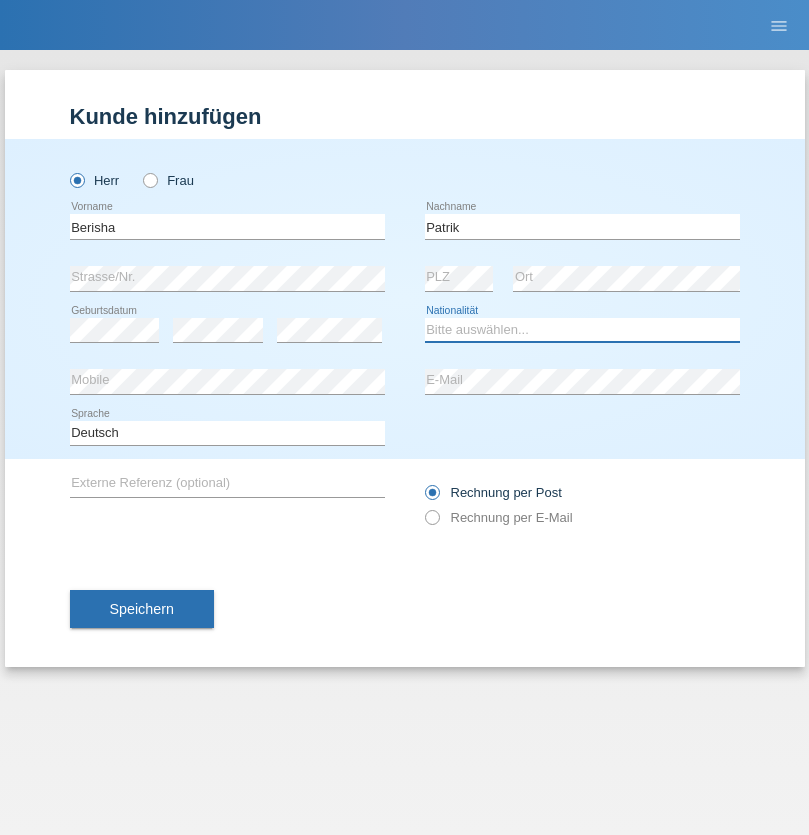 select on "XK" 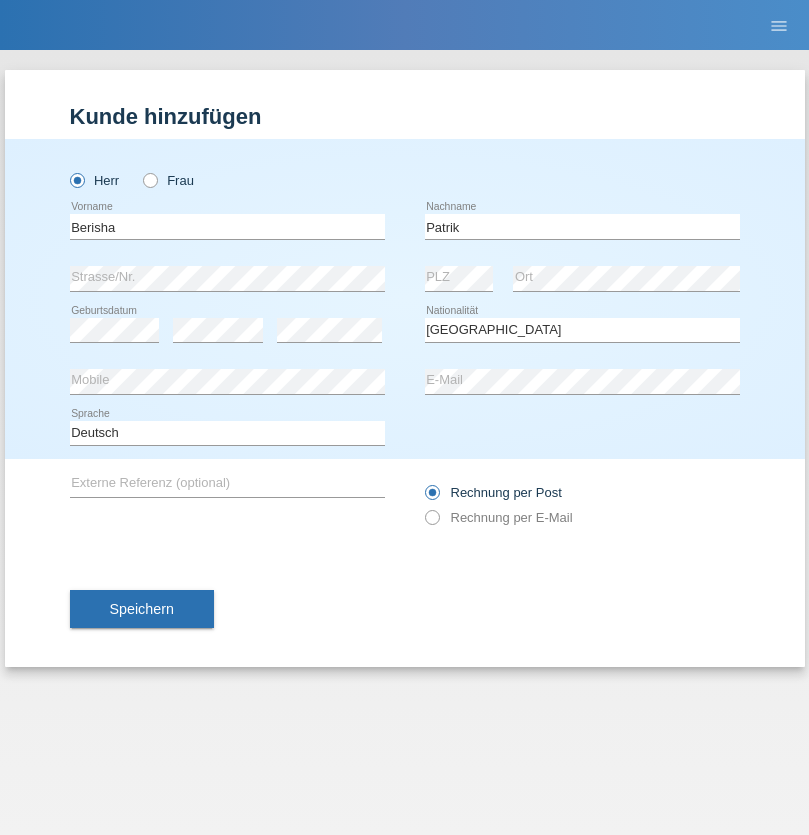select on "C" 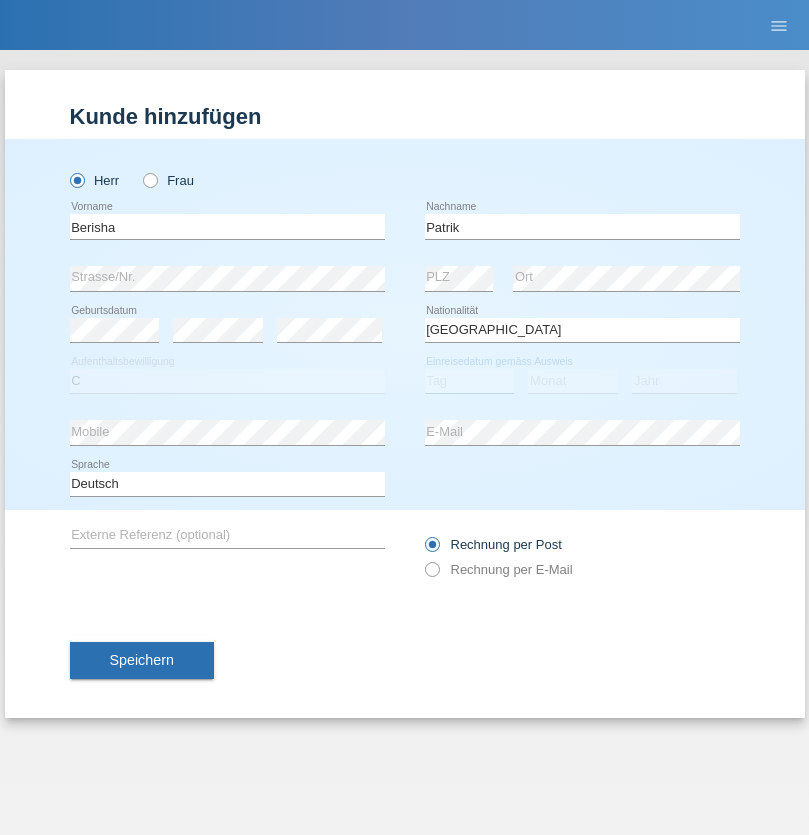 select on "24" 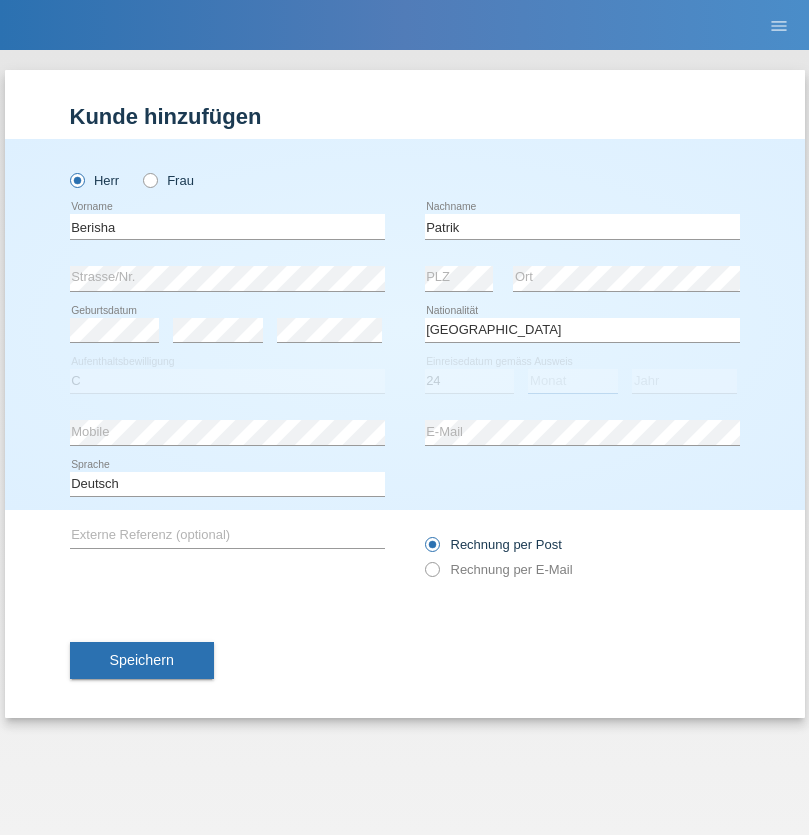 select on "04" 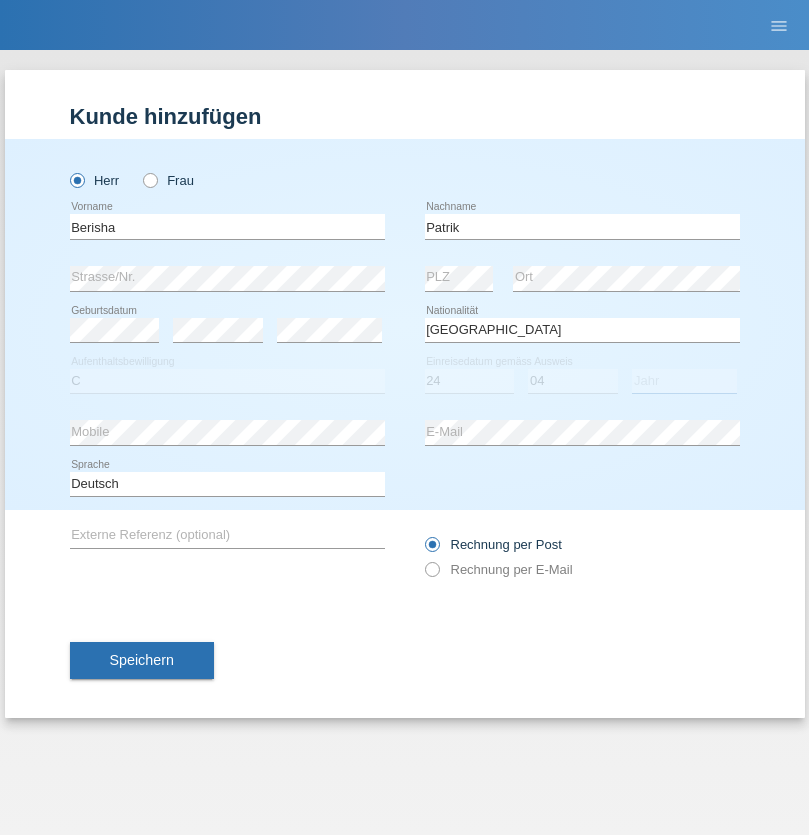 select on "1999" 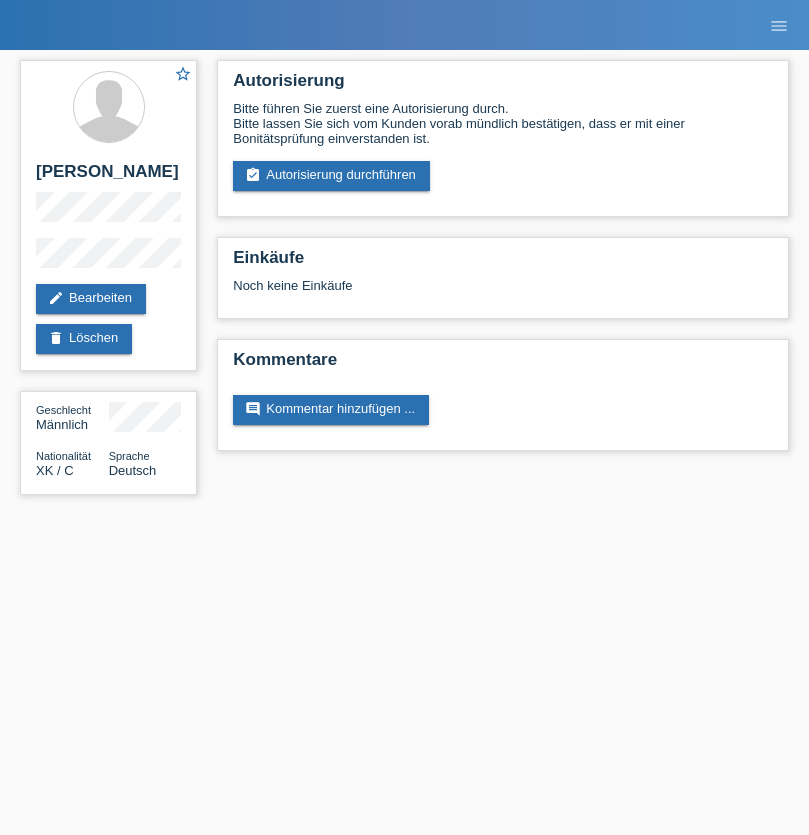 scroll, scrollTop: 0, scrollLeft: 0, axis: both 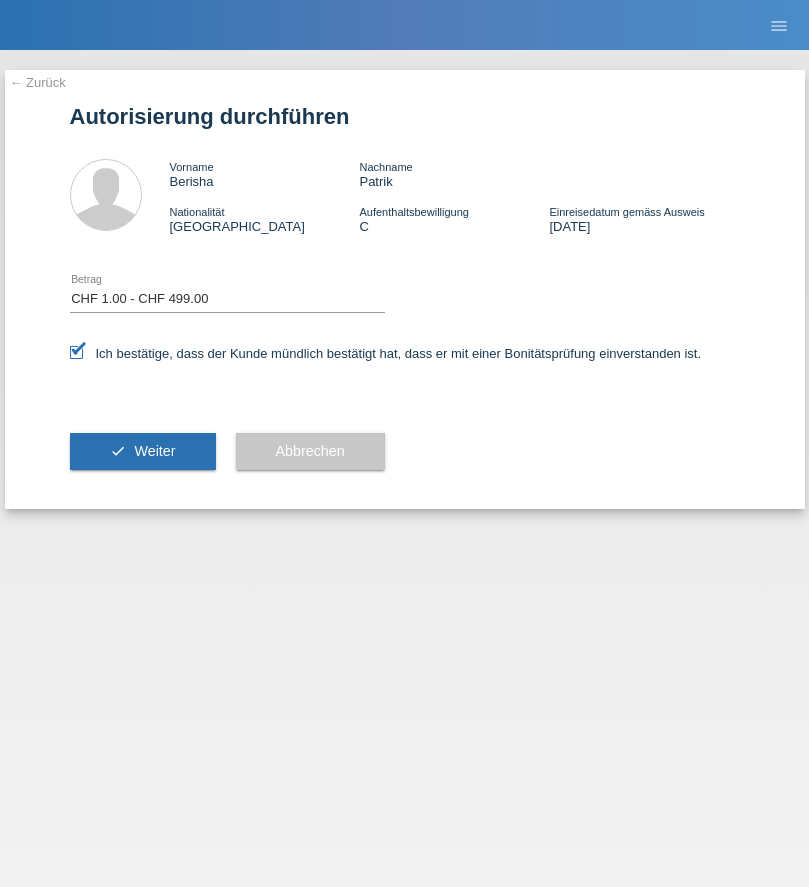 select on "1" 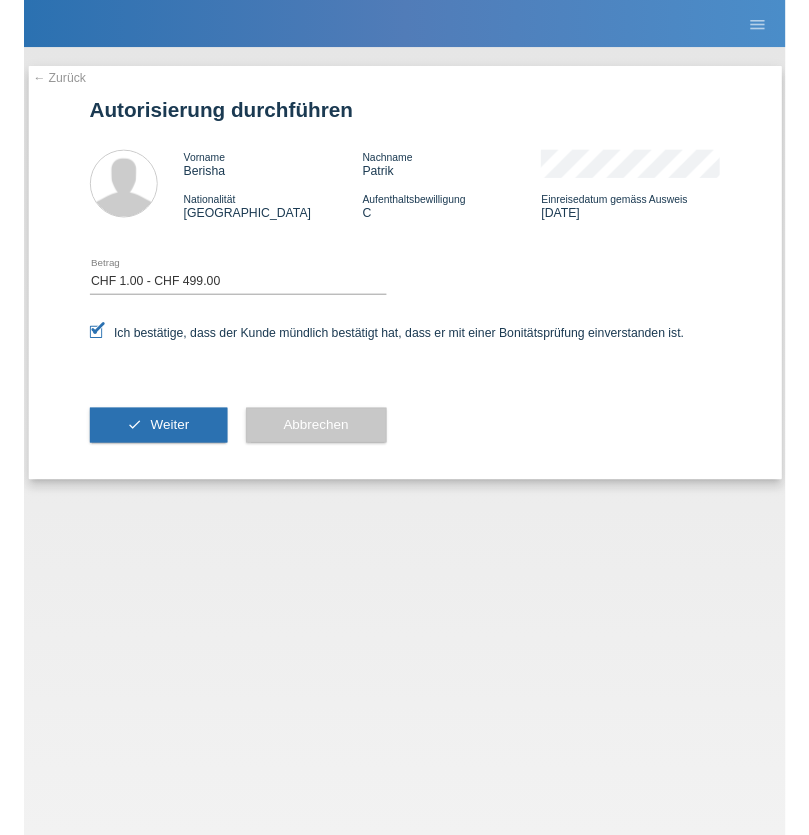 scroll, scrollTop: 0, scrollLeft: 0, axis: both 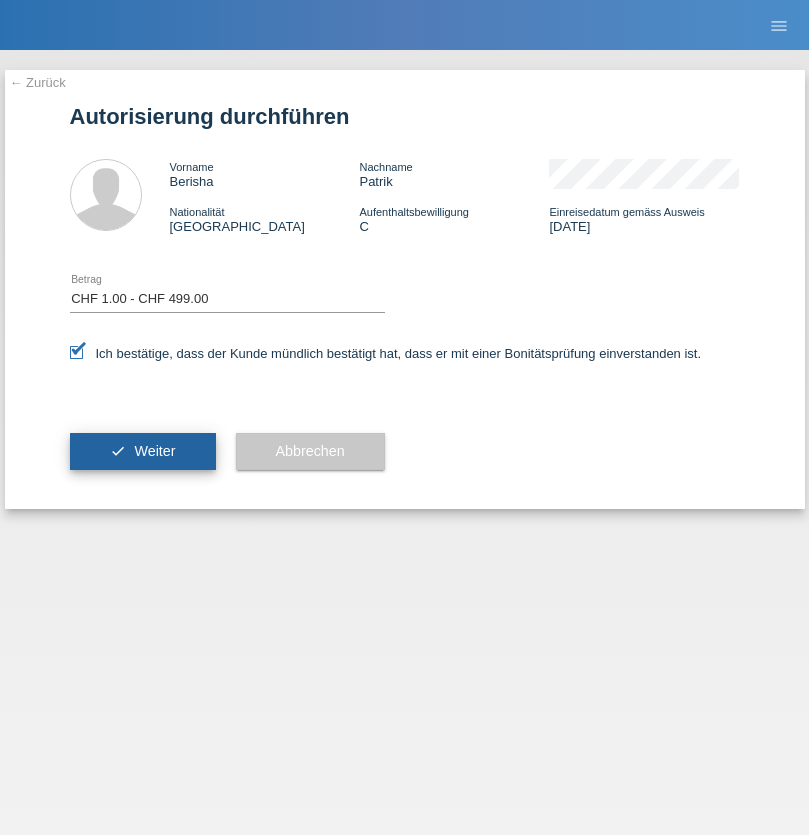 click on "Weiter" at bounding box center (154, 451) 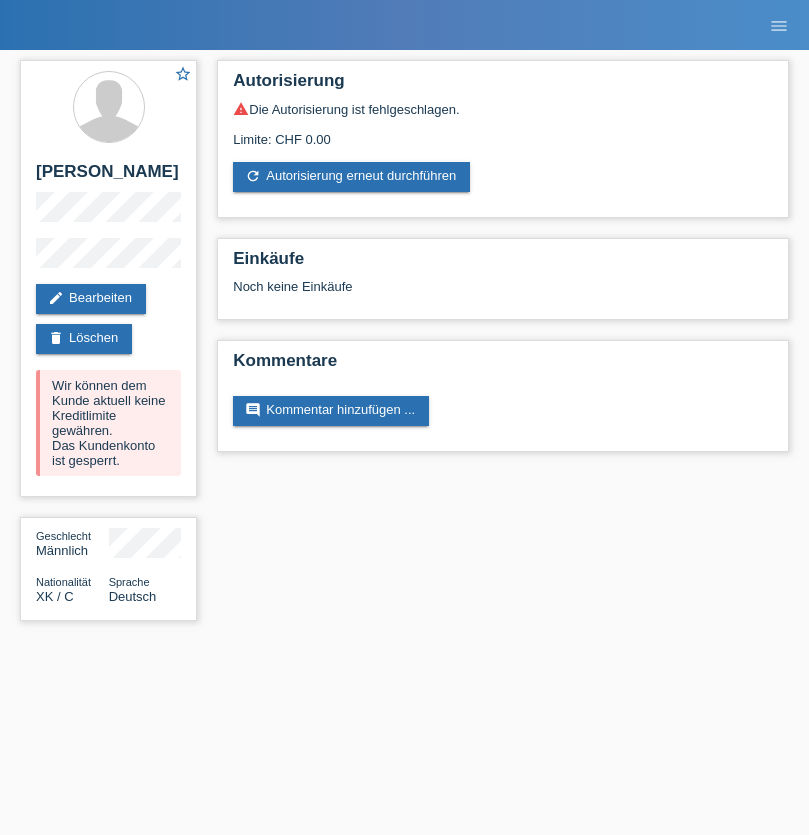 scroll, scrollTop: 0, scrollLeft: 0, axis: both 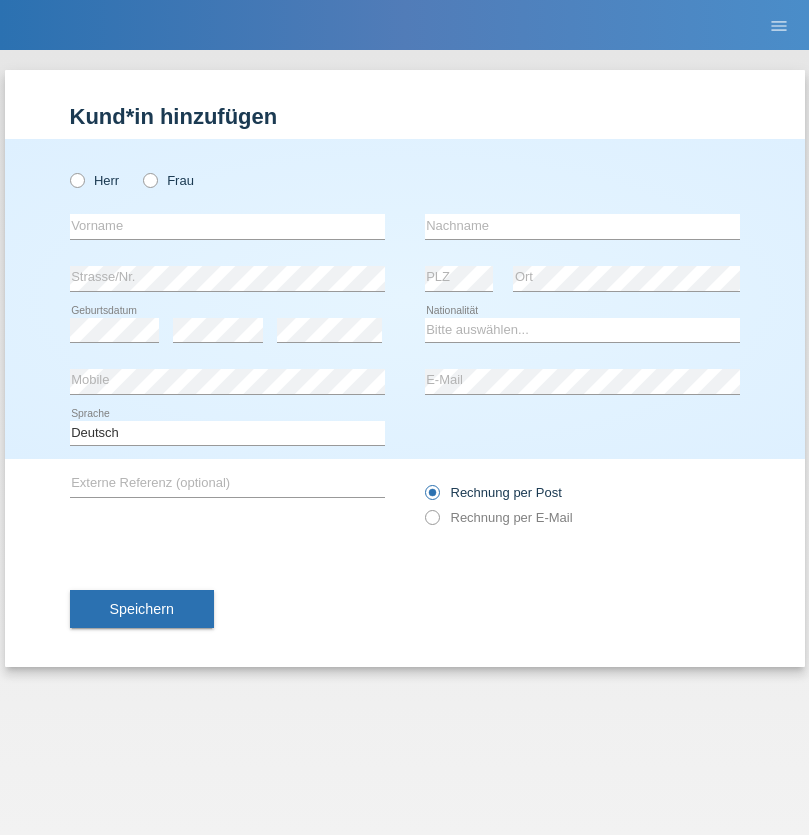 radio on "true" 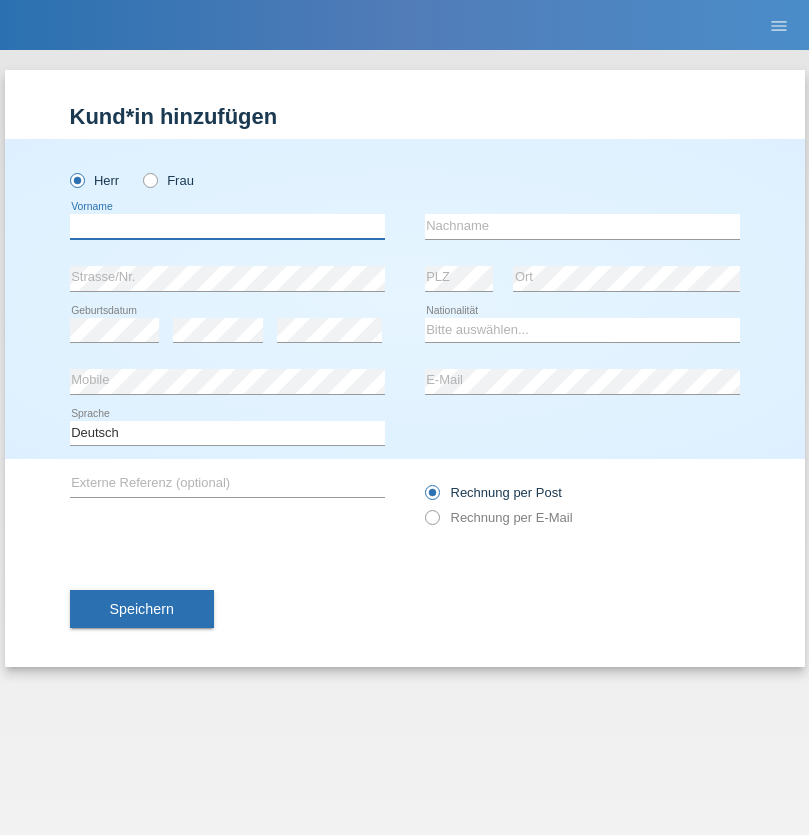 click at bounding box center [227, 226] 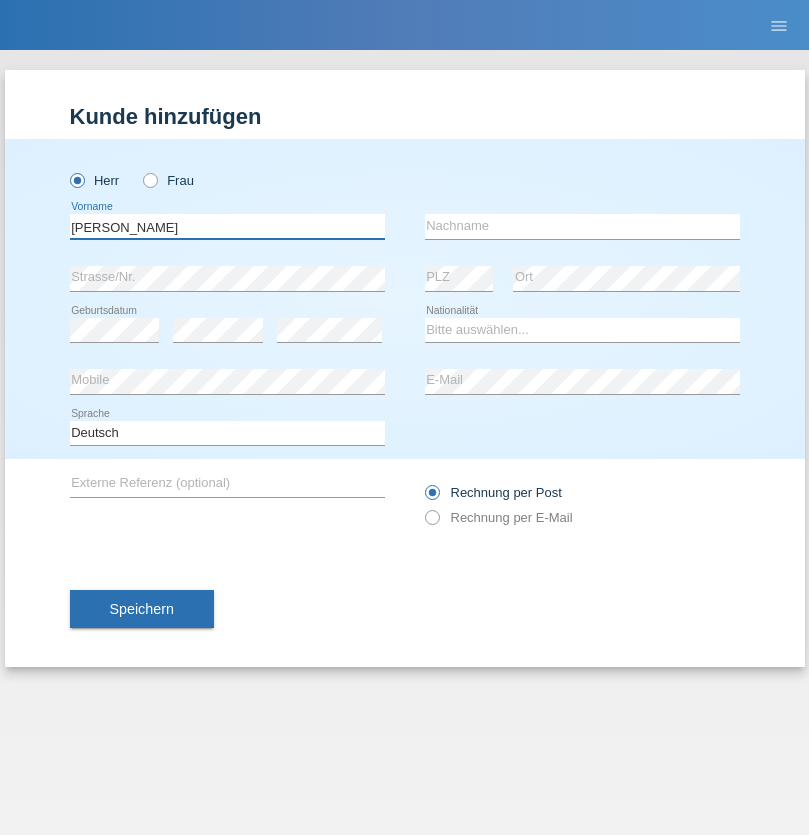 type on "[PERSON_NAME]" 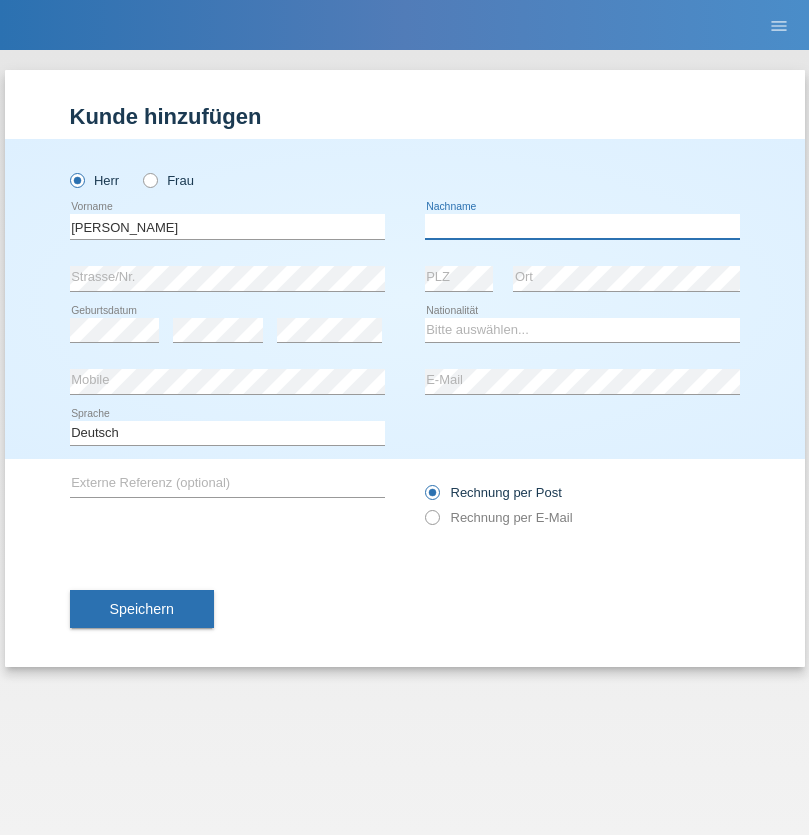 click at bounding box center (582, 226) 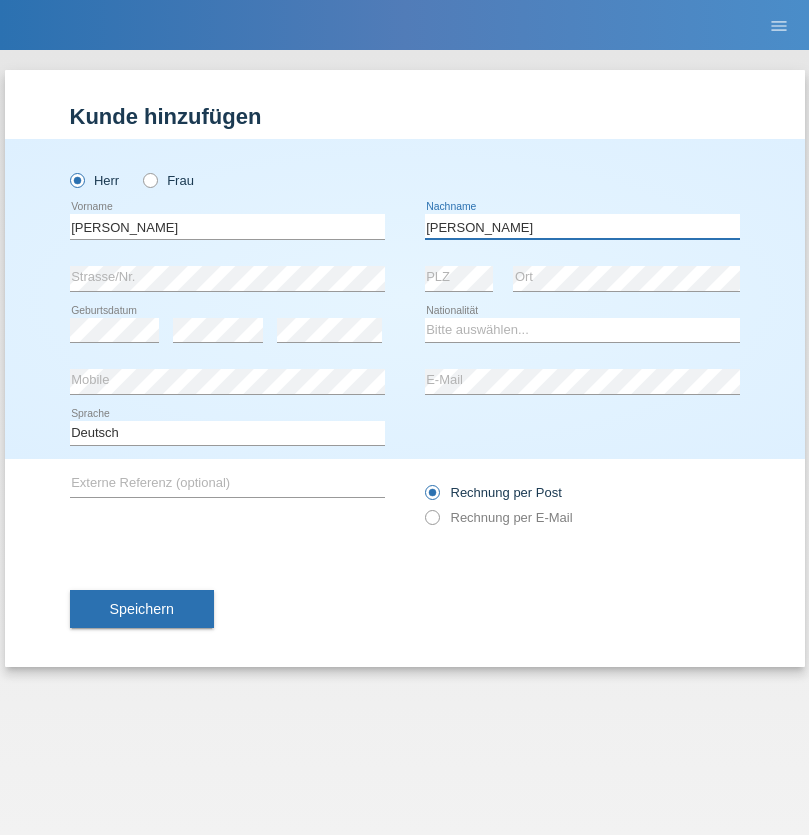 type on "[PERSON_NAME]" 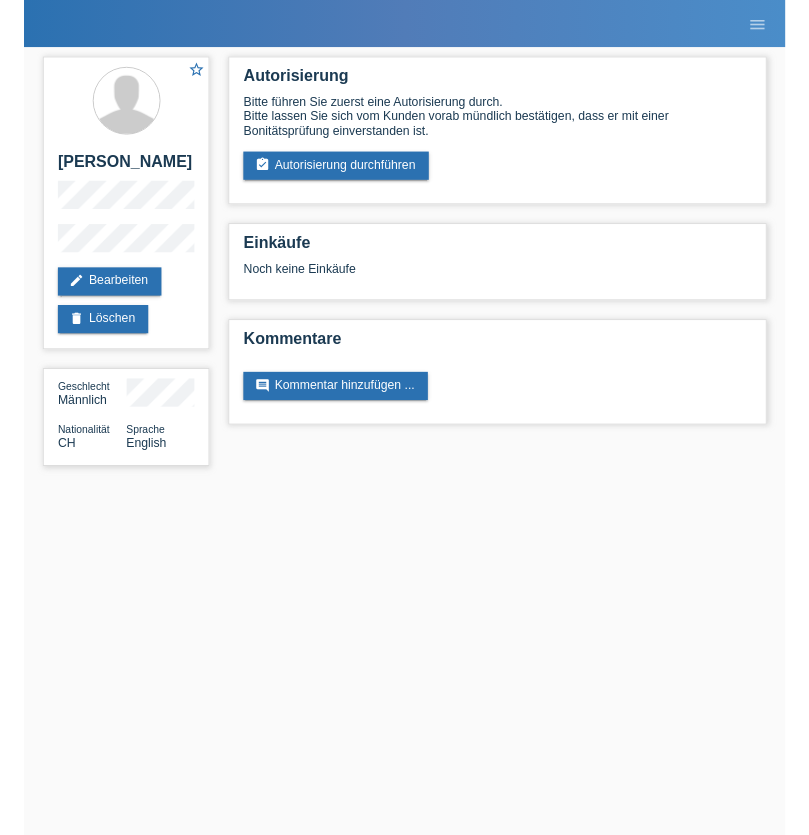 scroll, scrollTop: 0, scrollLeft: 0, axis: both 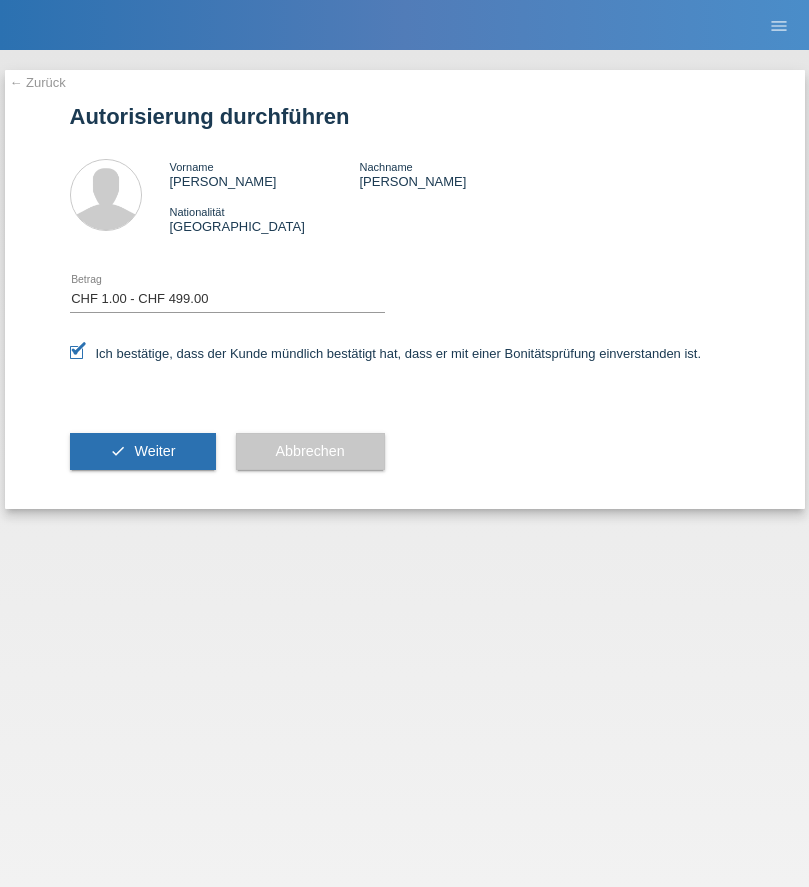 select on "1" 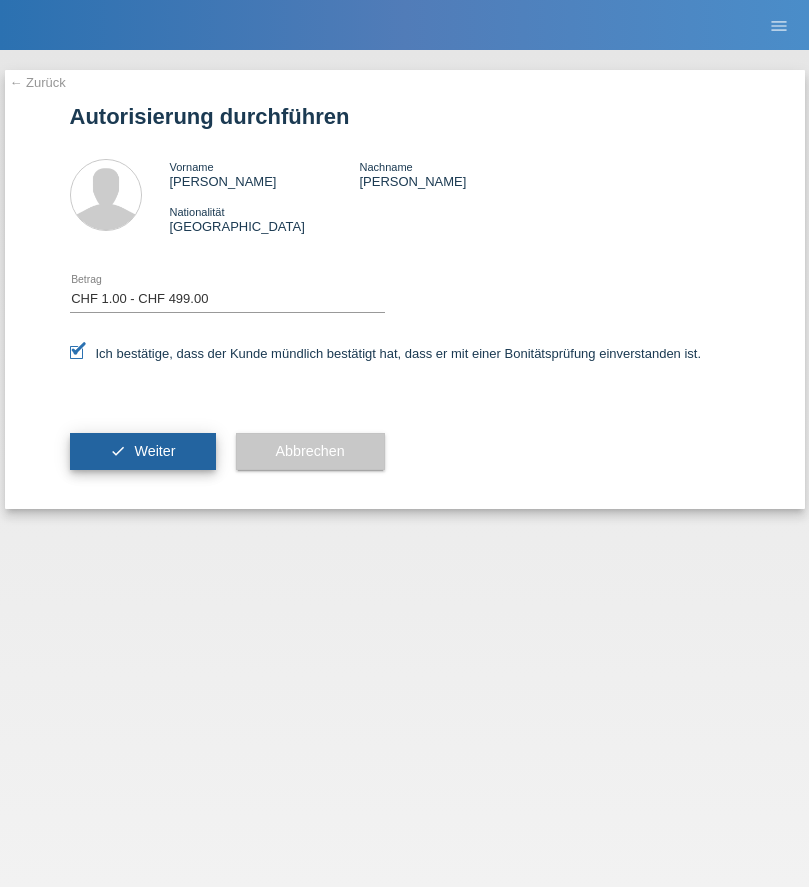 click on "Weiter" at bounding box center (154, 451) 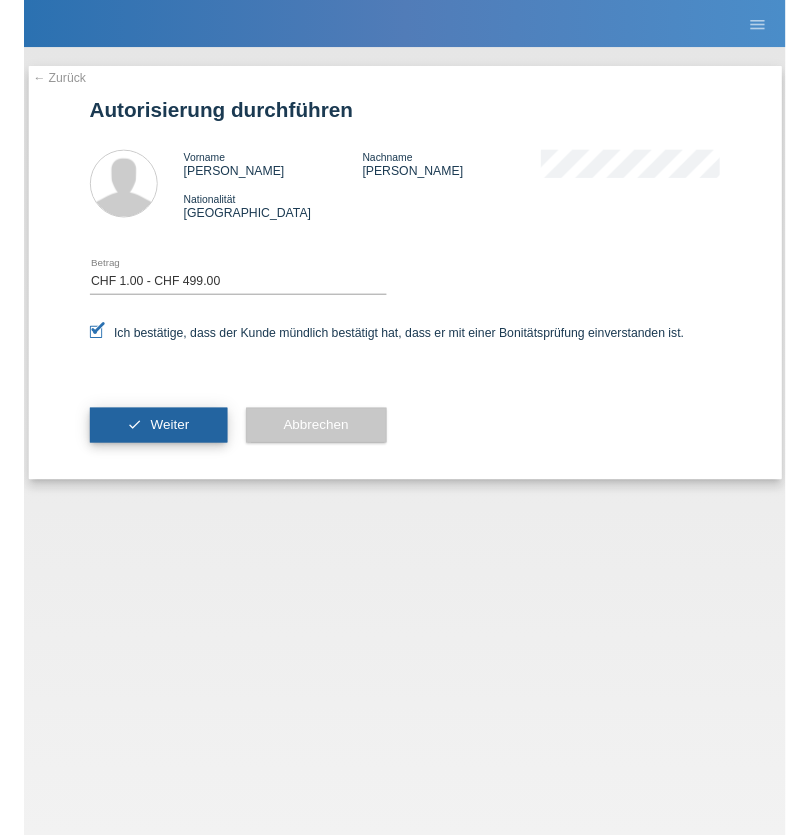 scroll, scrollTop: 0, scrollLeft: 0, axis: both 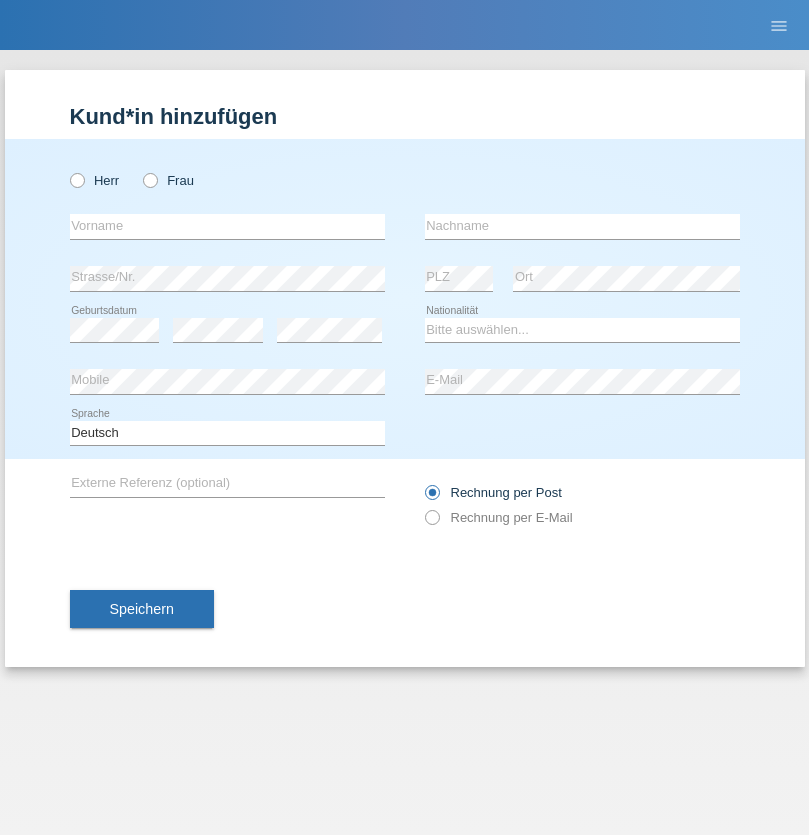 radio on "true" 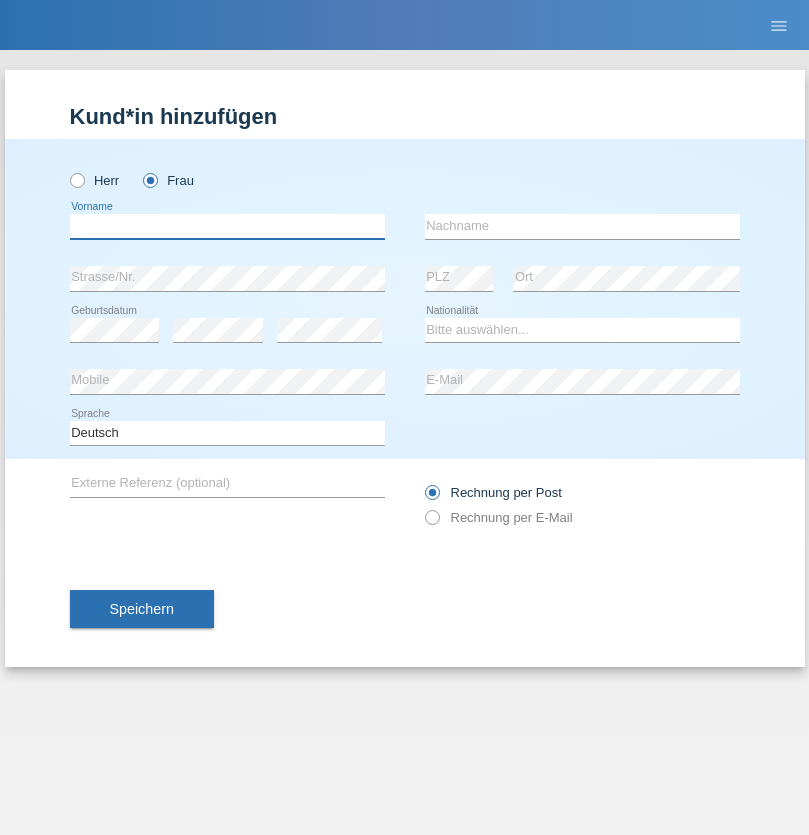 click at bounding box center (227, 226) 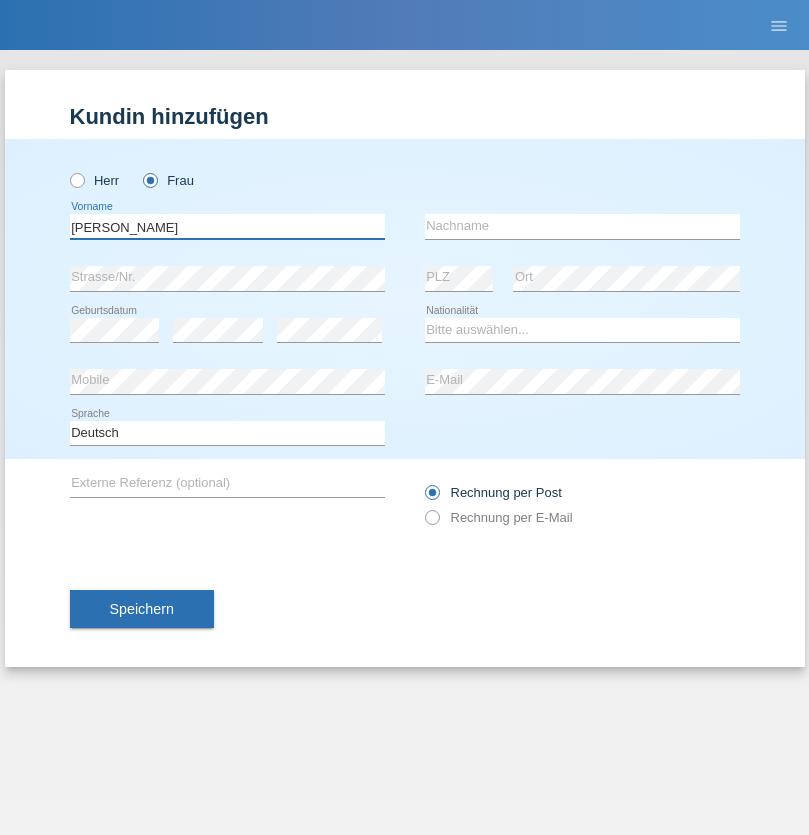 type on "[PERSON_NAME]" 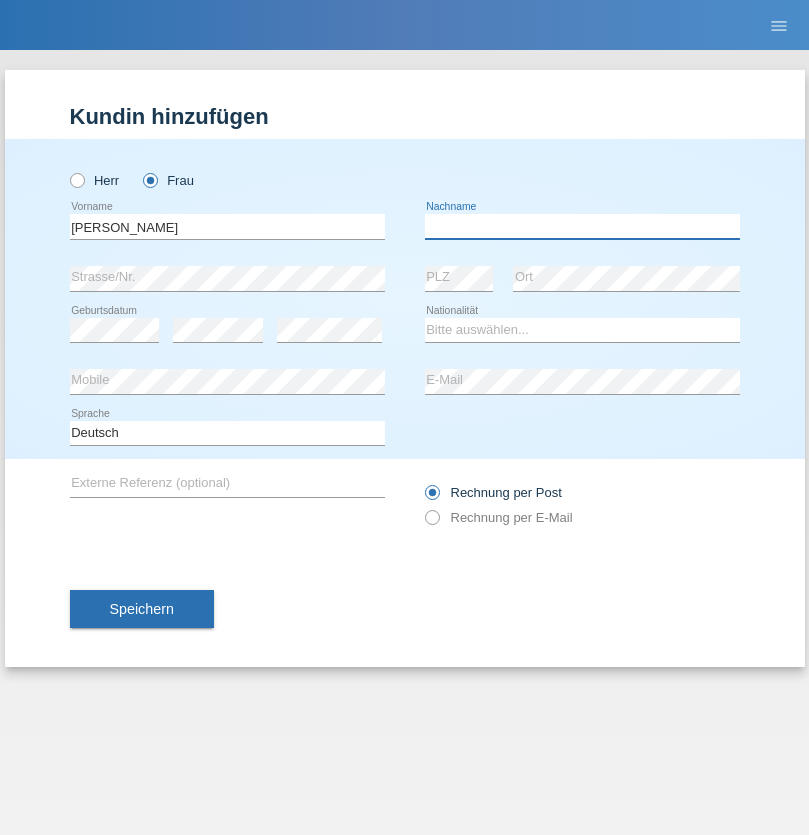 click at bounding box center [582, 226] 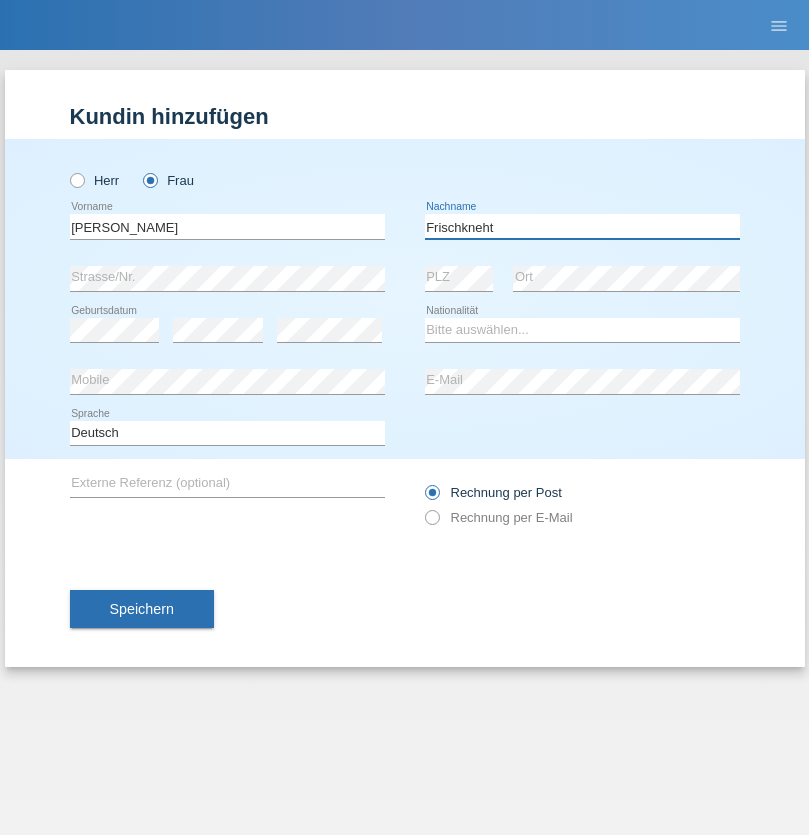 type on "Frischkneht" 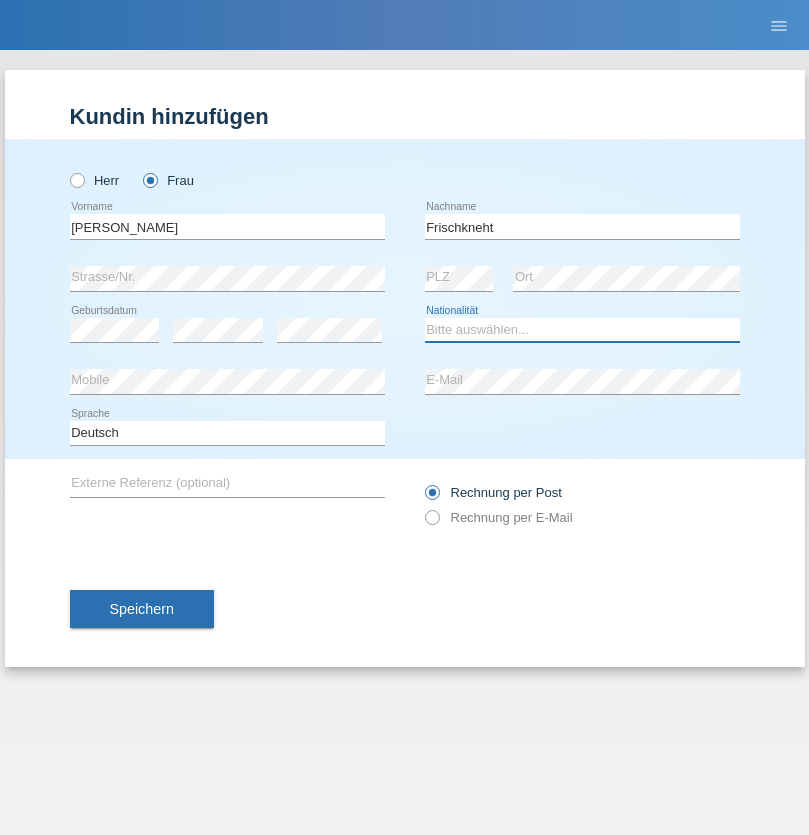 select on "CH" 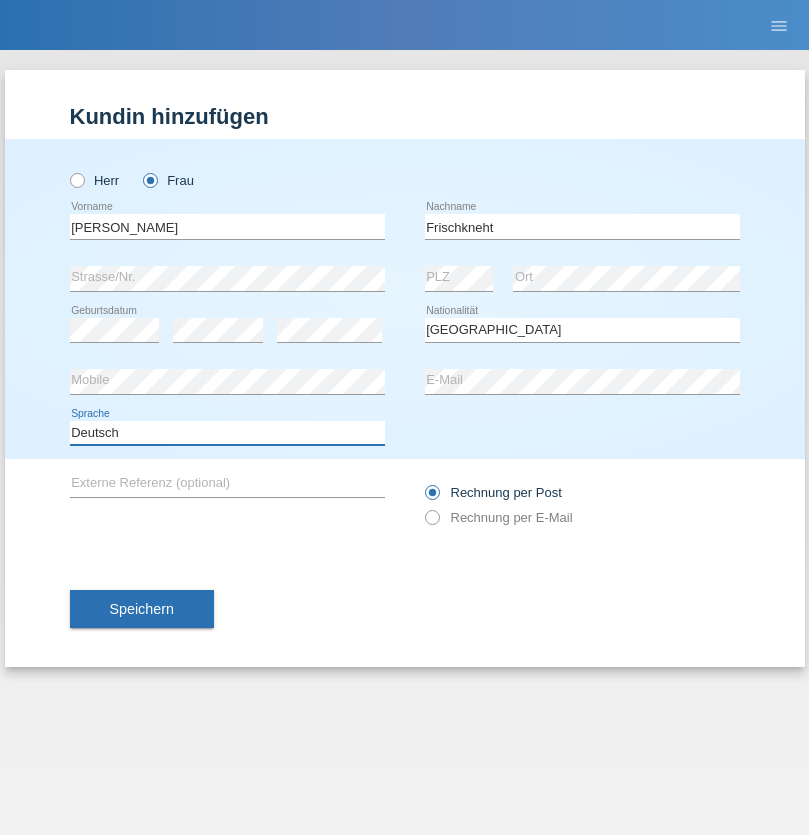 select on "en" 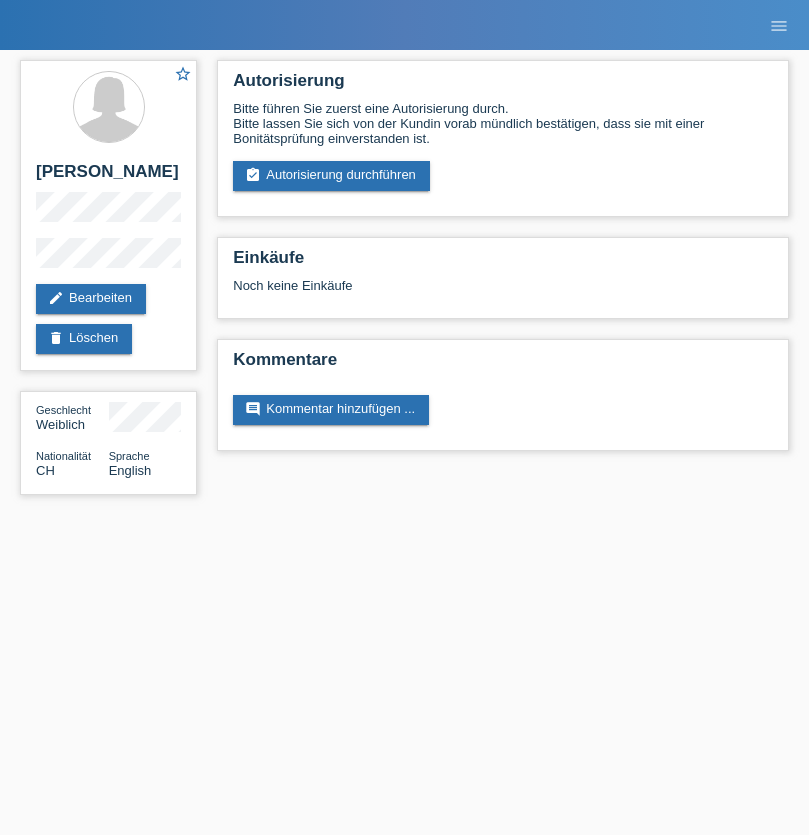 scroll, scrollTop: 0, scrollLeft: 0, axis: both 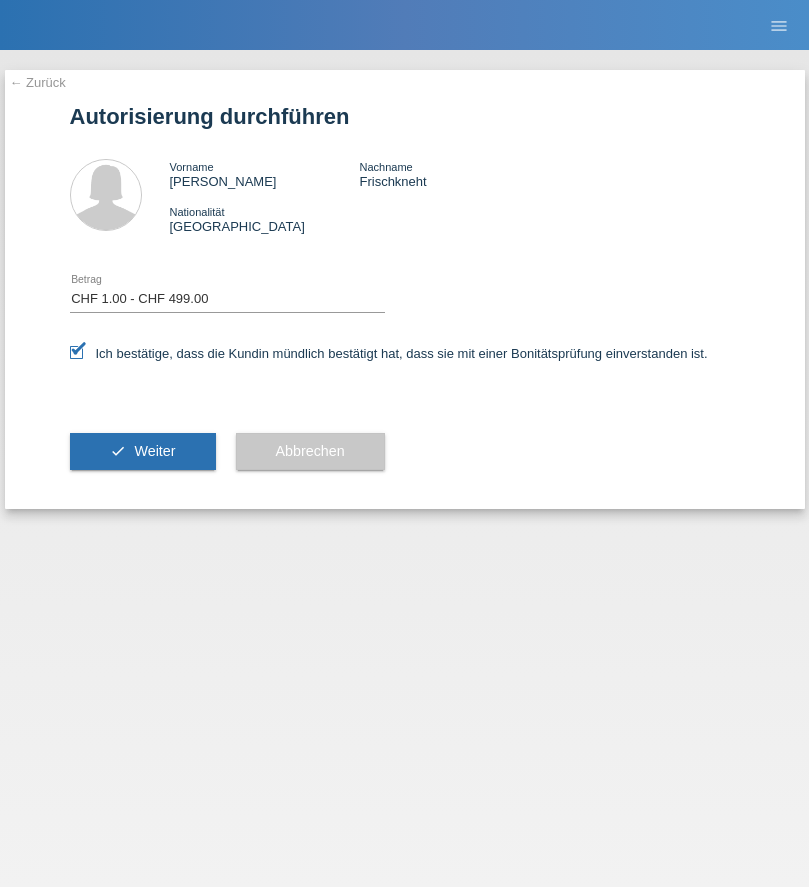 select on "1" 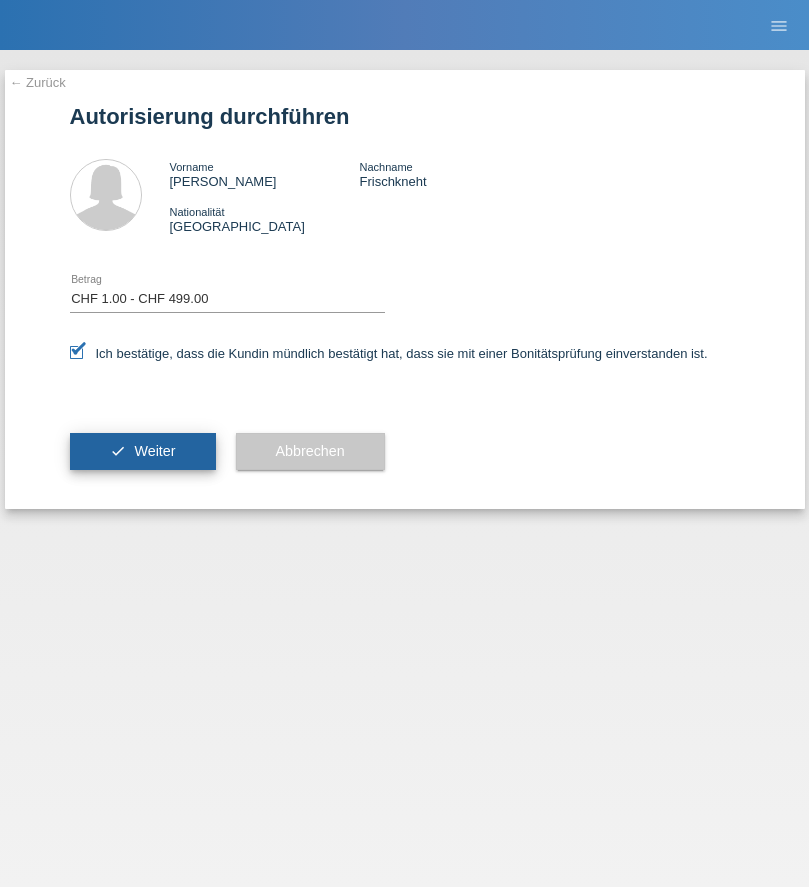 click on "Weiter" at bounding box center [154, 451] 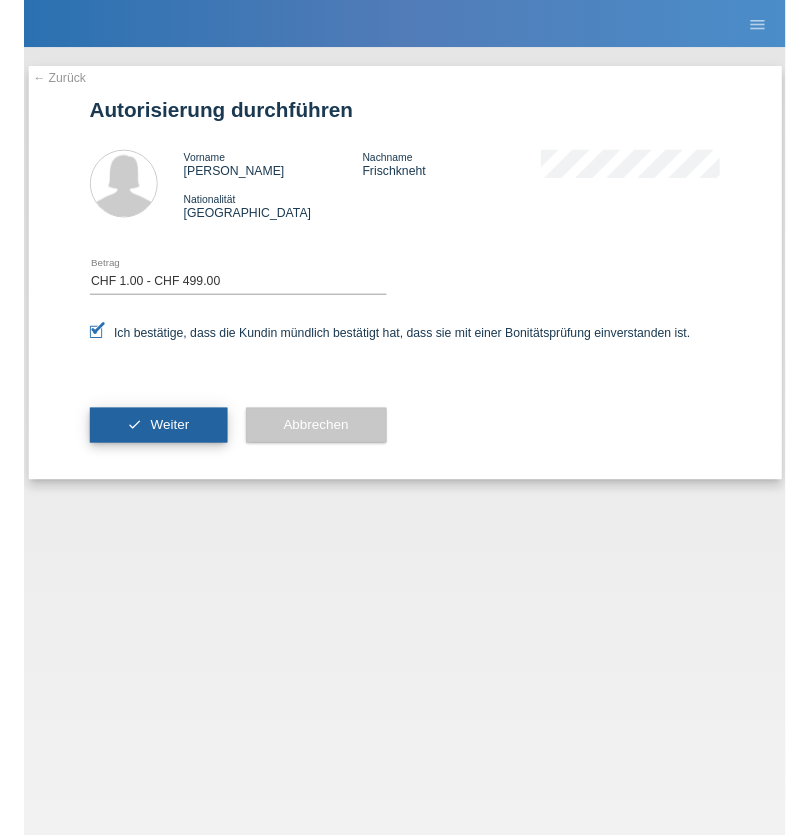 scroll, scrollTop: 0, scrollLeft: 0, axis: both 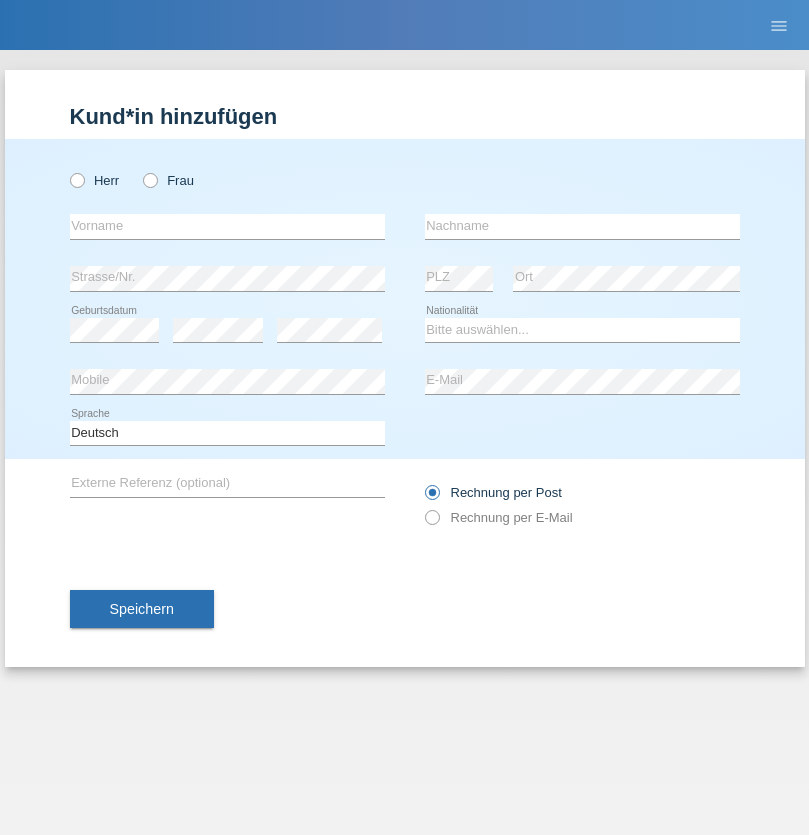 radio on "true" 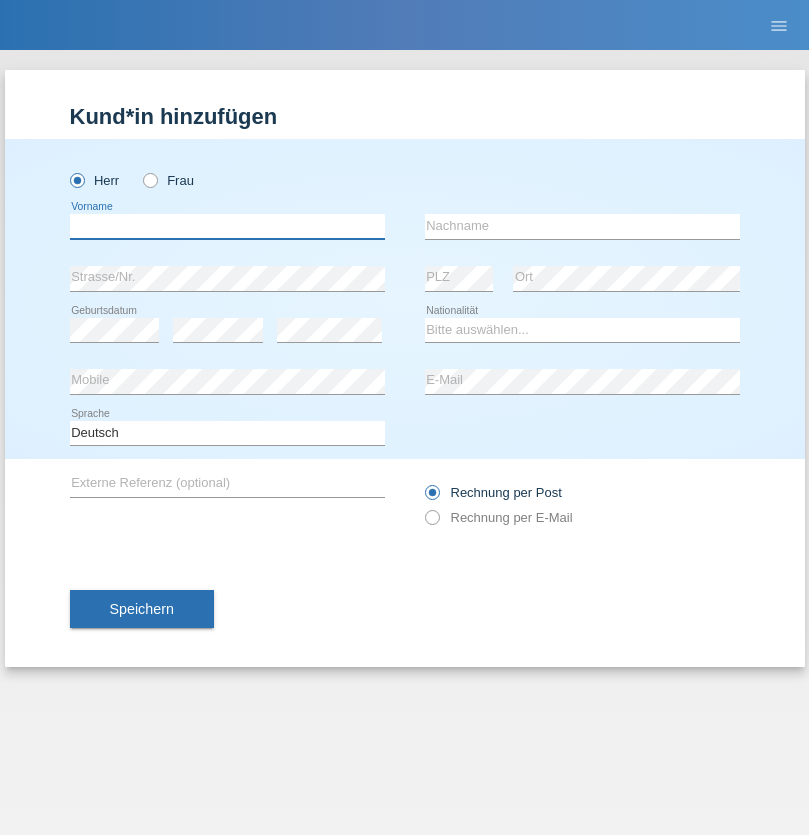 click at bounding box center [227, 226] 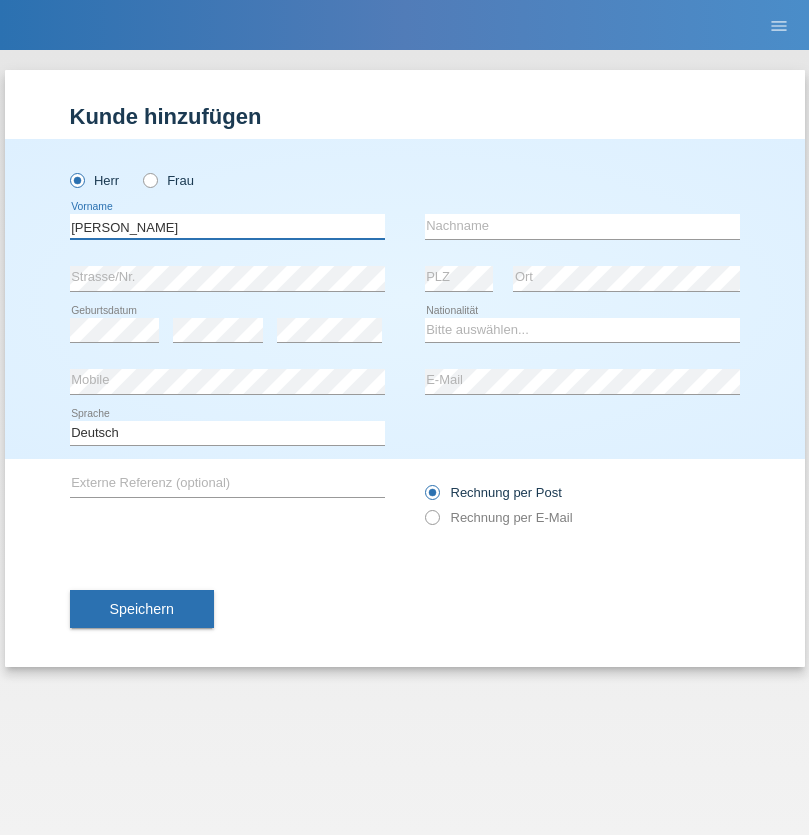 type on "[PERSON_NAME]" 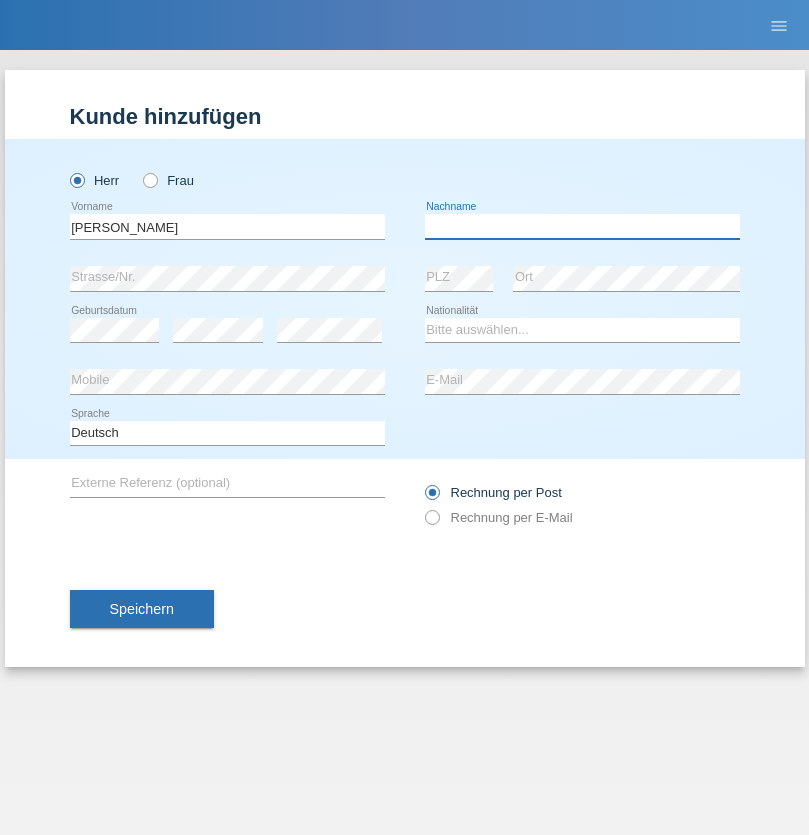click at bounding box center [582, 226] 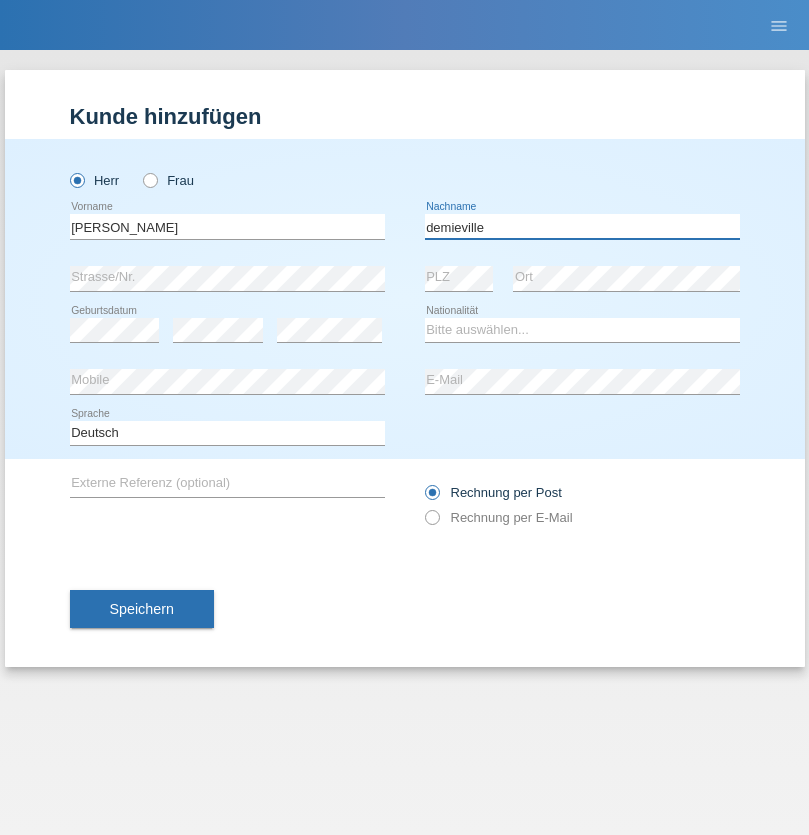 type on "demieville" 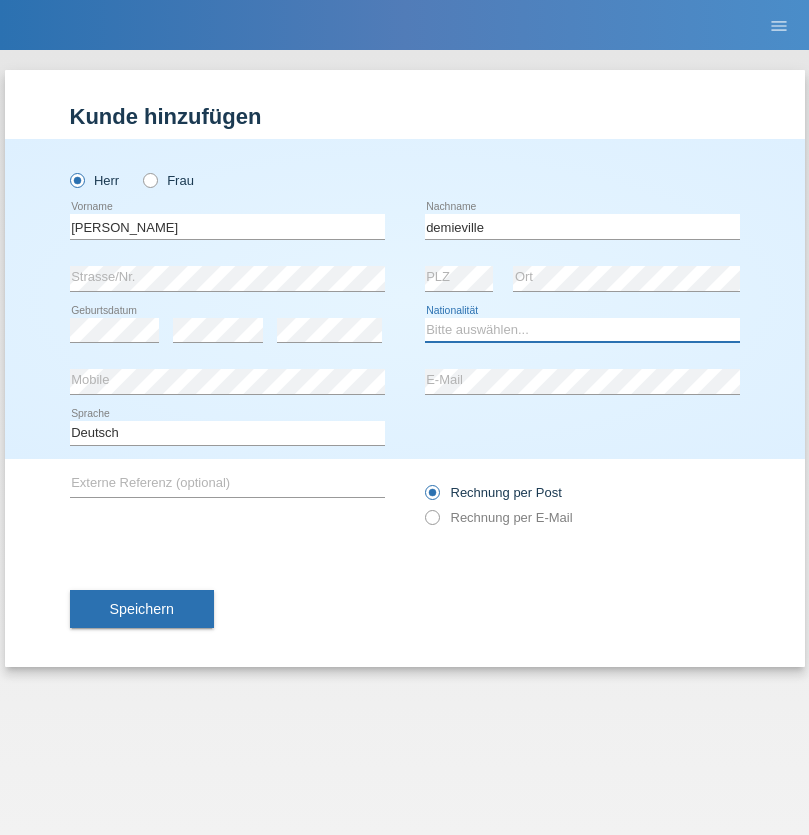 select on "CH" 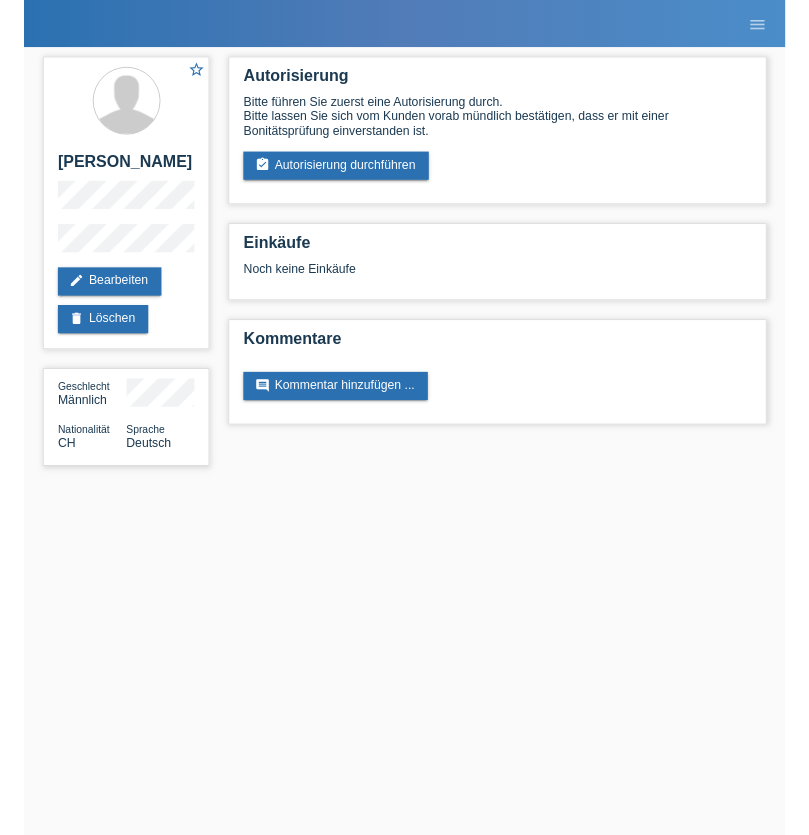 scroll, scrollTop: 0, scrollLeft: 0, axis: both 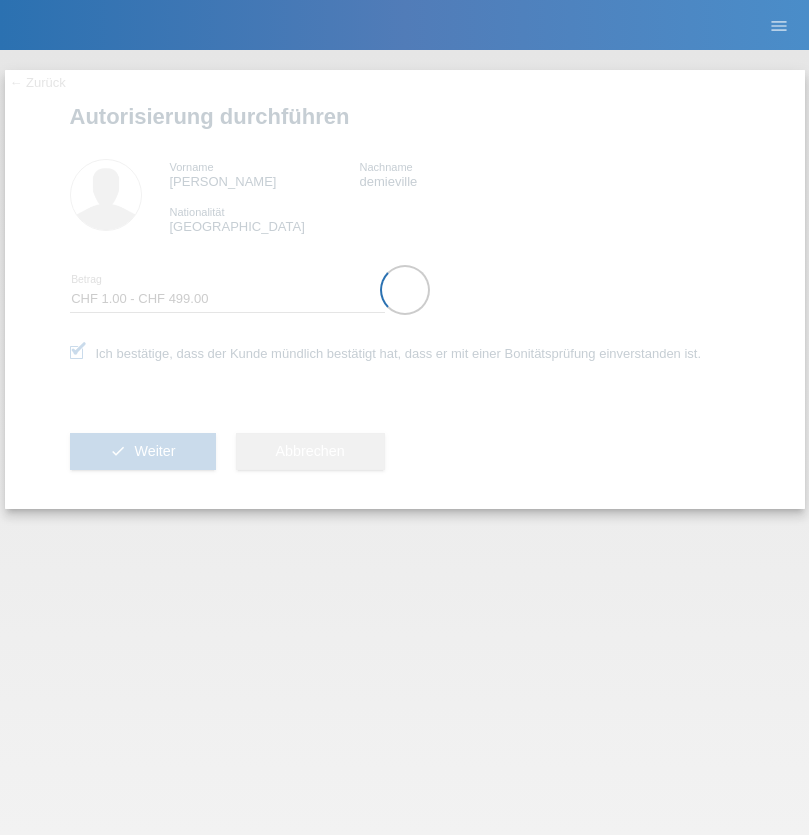 select on "1" 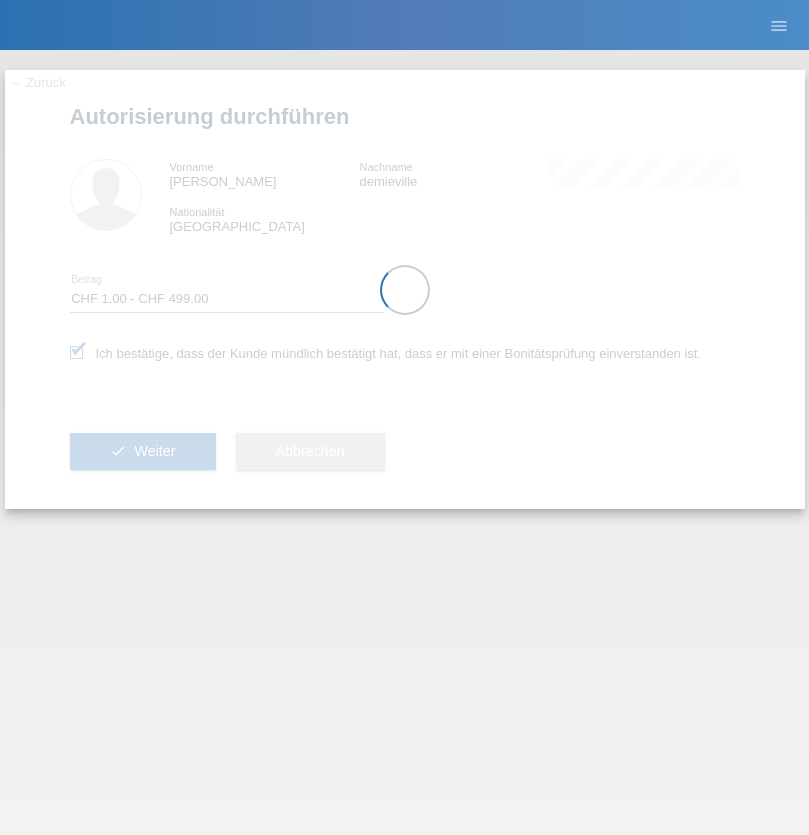scroll, scrollTop: 0, scrollLeft: 0, axis: both 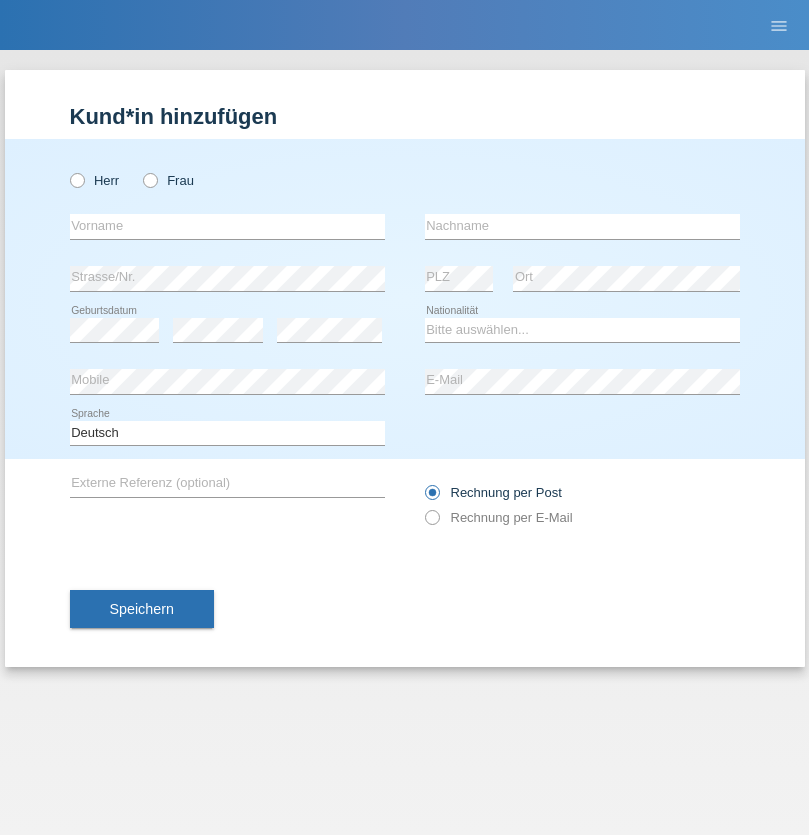 radio on "true" 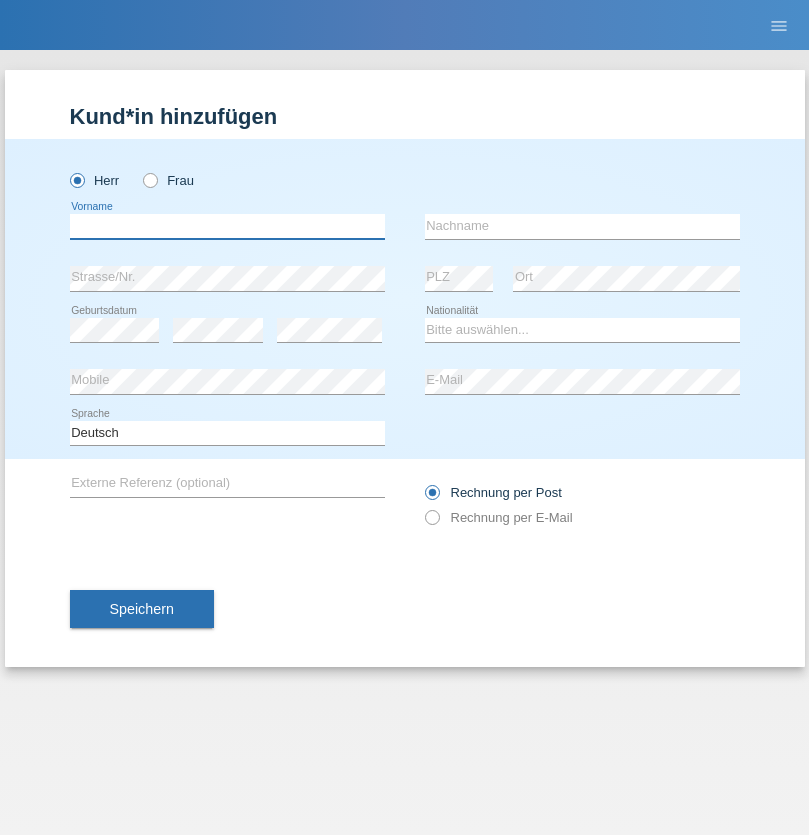 click at bounding box center [227, 226] 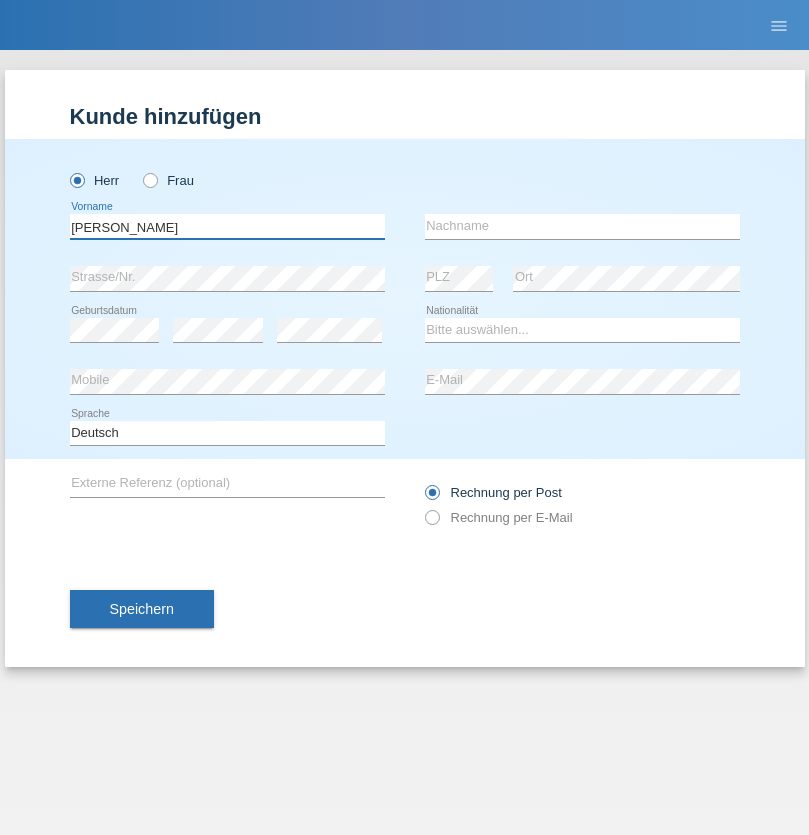 type on "[PERSON_NAME]" 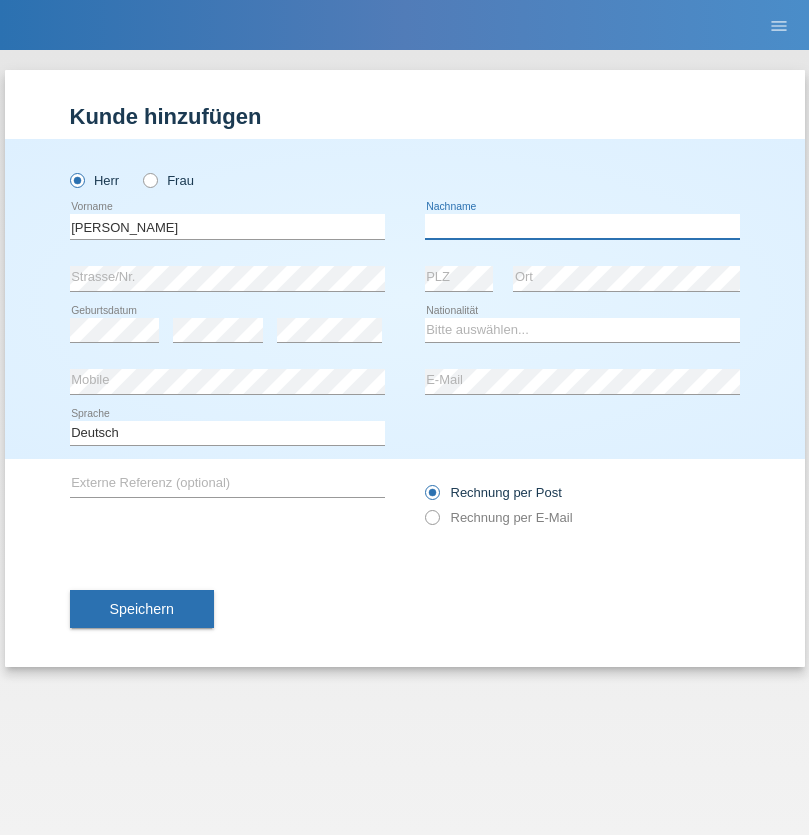 click at bounding box center (582, 226) 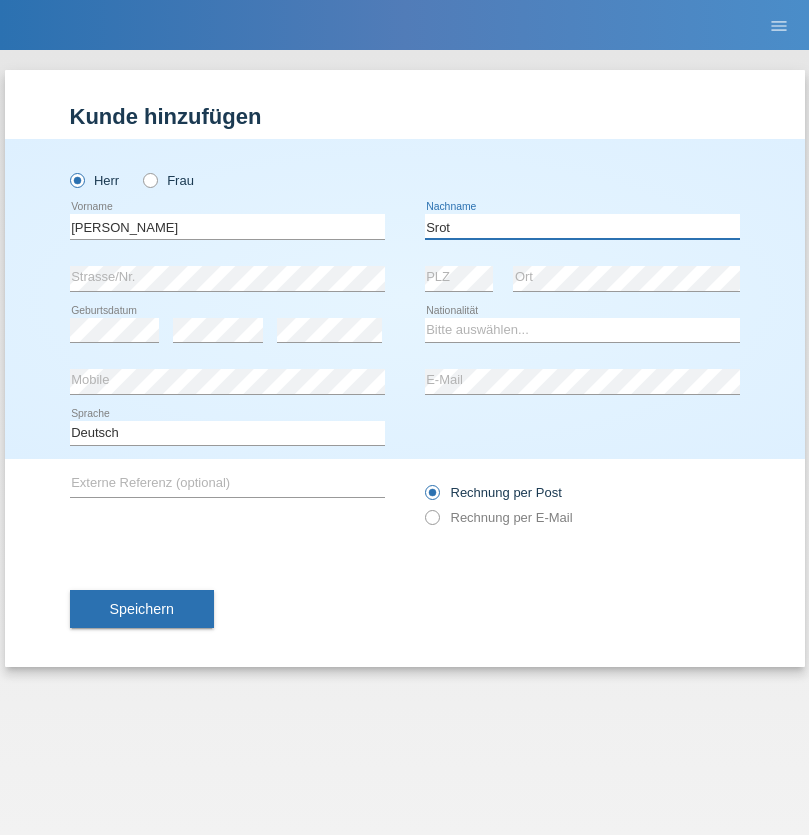 type on "Srot" 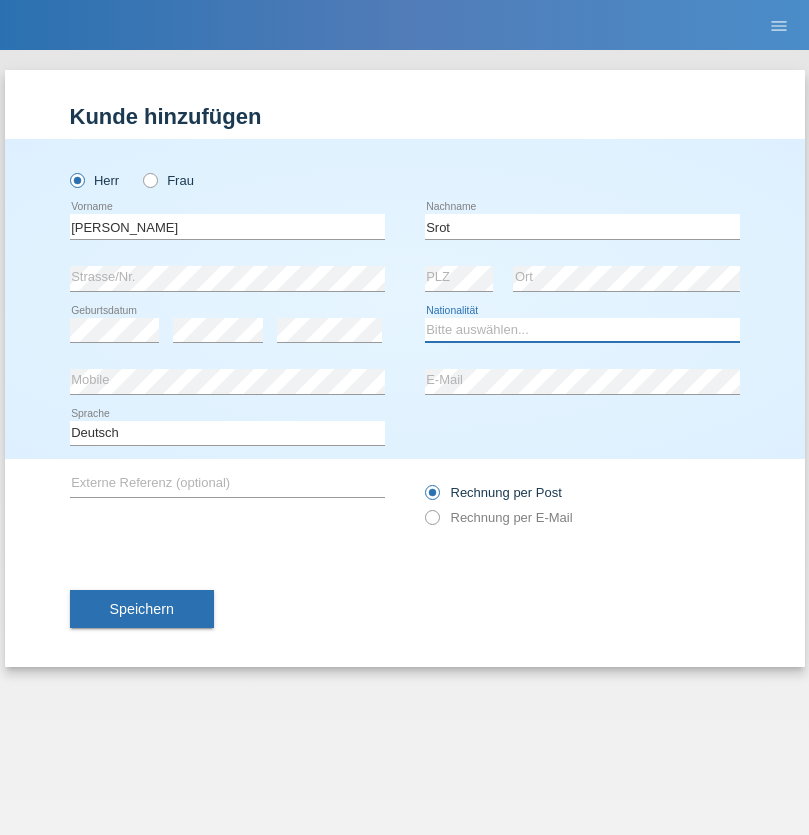 select on "MG" 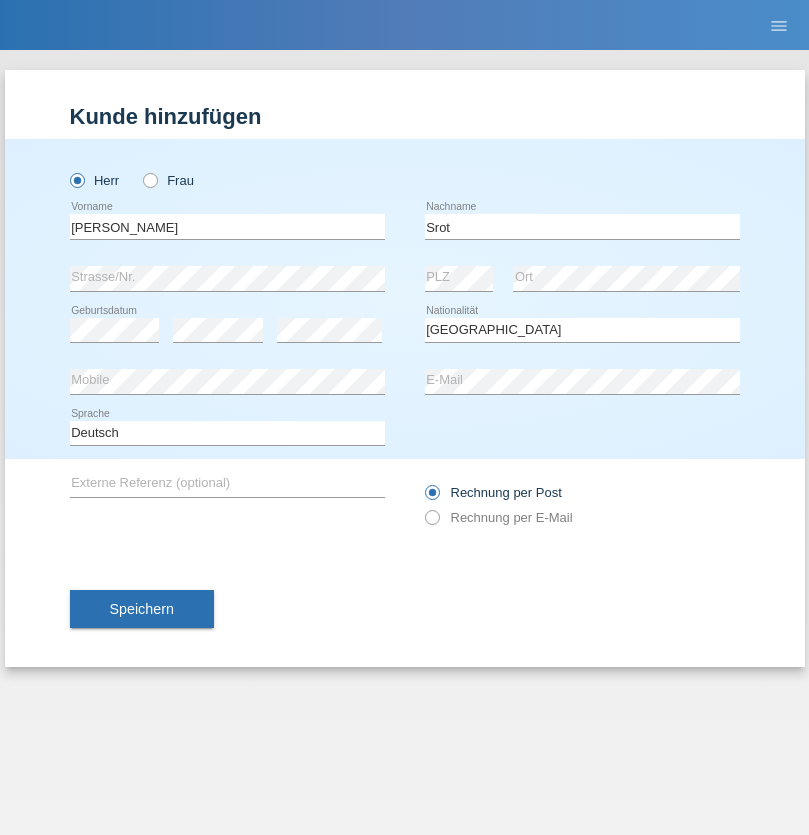 select on "C" 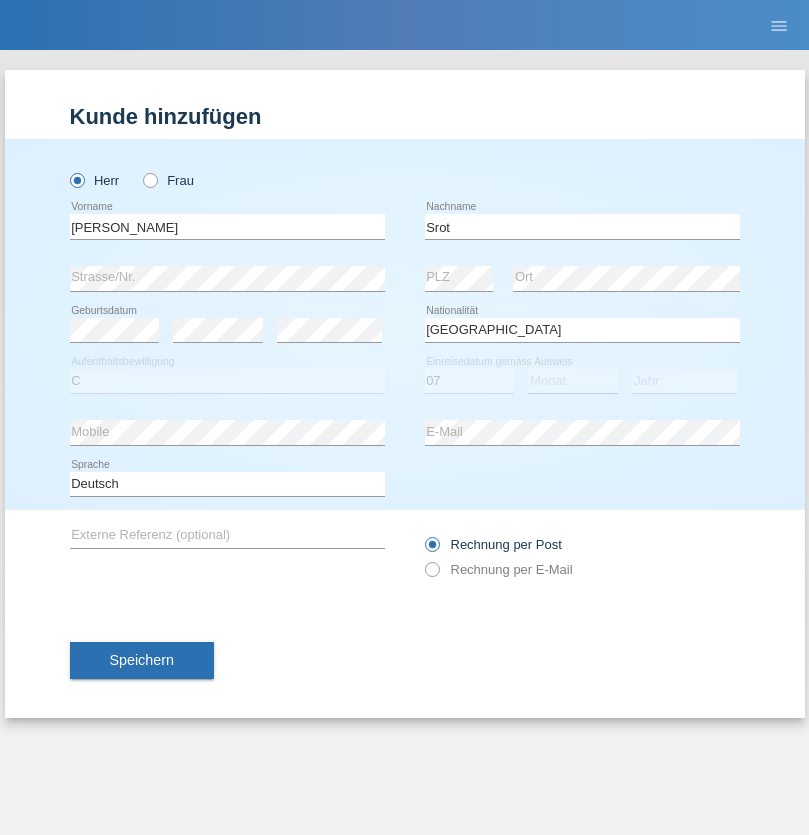 select on "09" 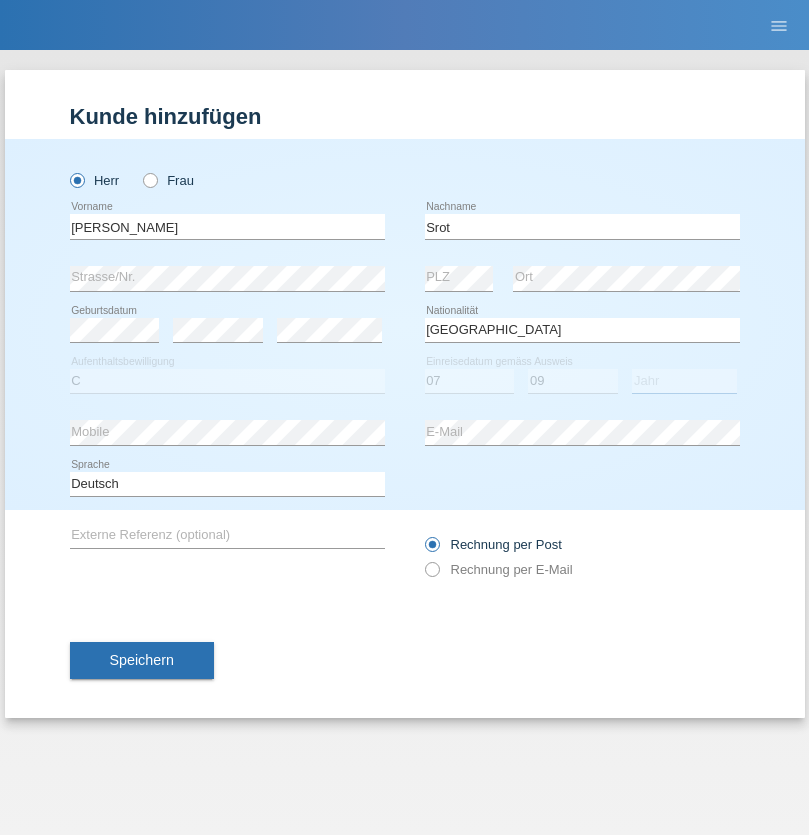 select on "1977" 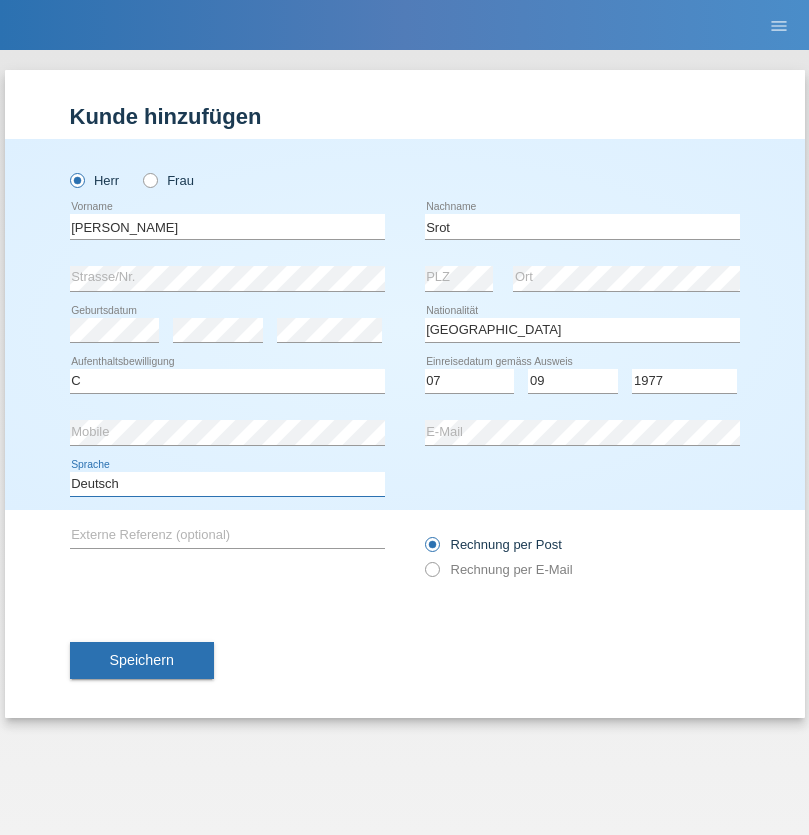select on "en" 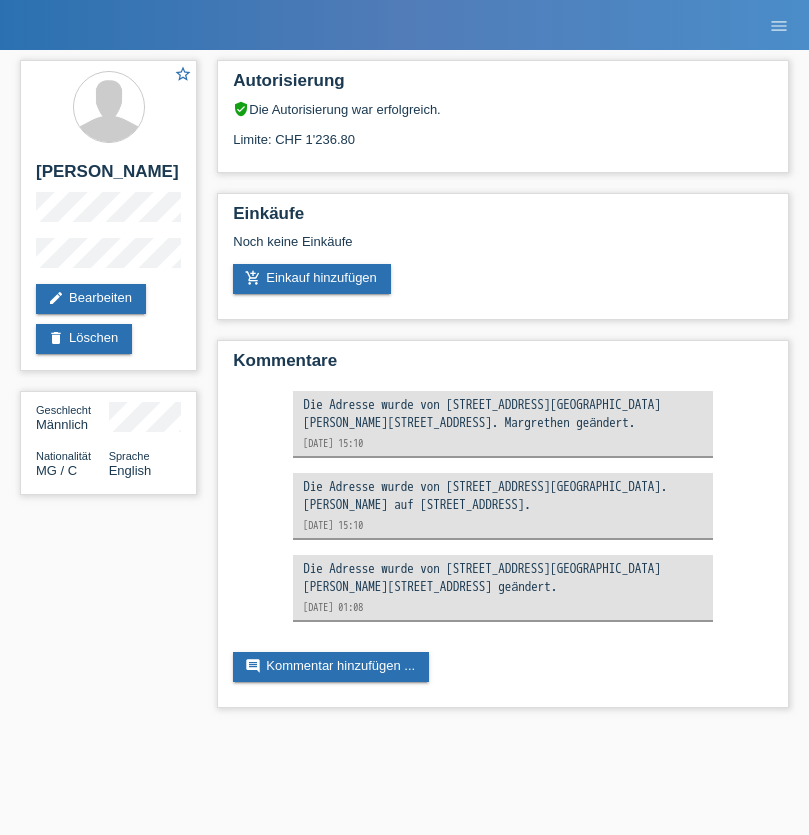scroll, scrollTop: 0, scrollLeft: 0, axis: both 